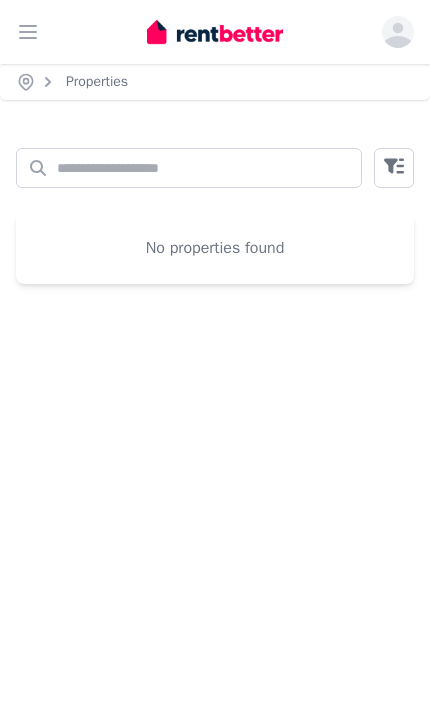 scroll, scrollTop: 0, scrollLeft: 0, axis: both 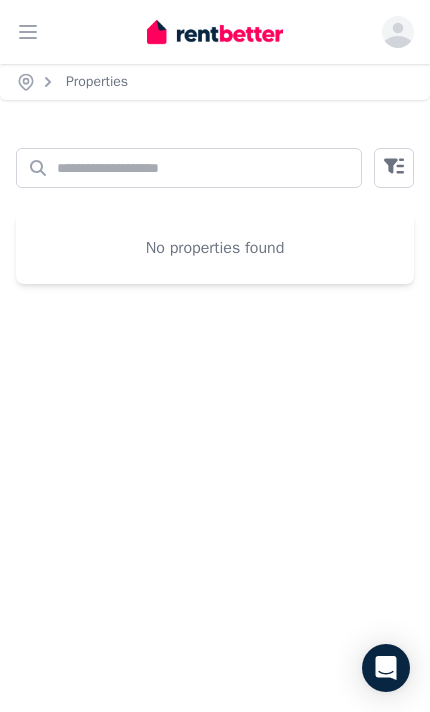 click 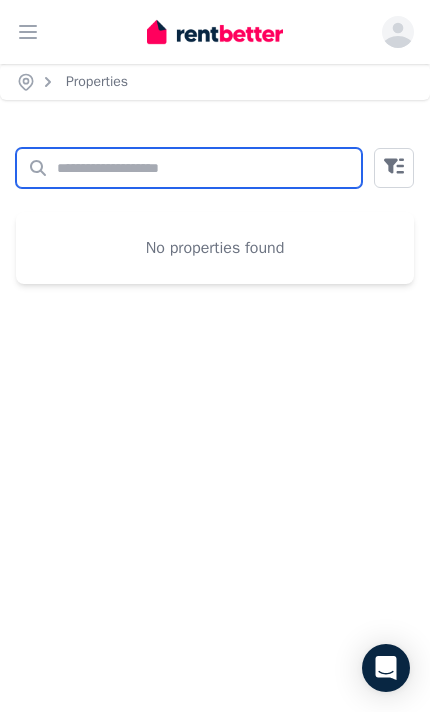 click on "Search properties" at bounding box center [189, 168] 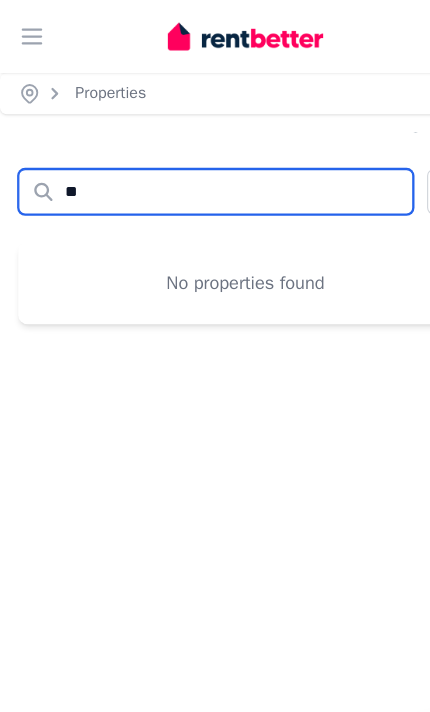 type on "*" 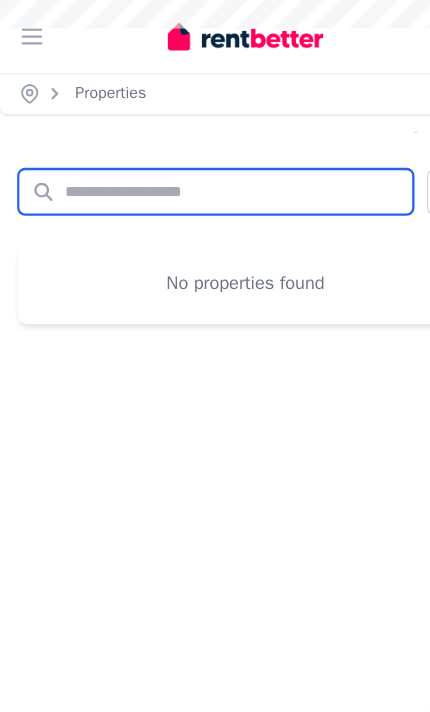 type 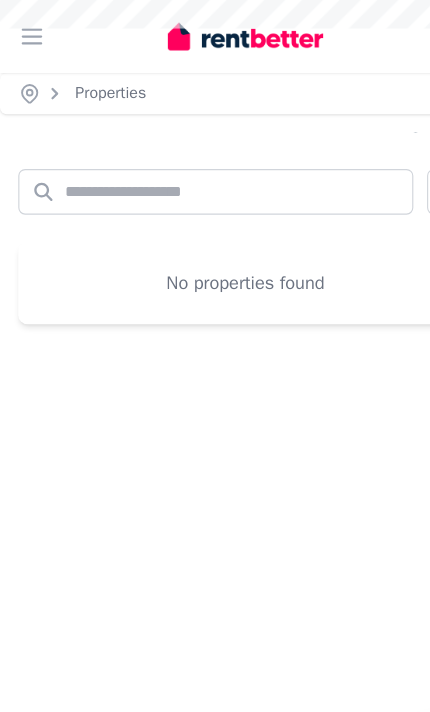 click on "Home Properties" at bounding box center [215, 82] 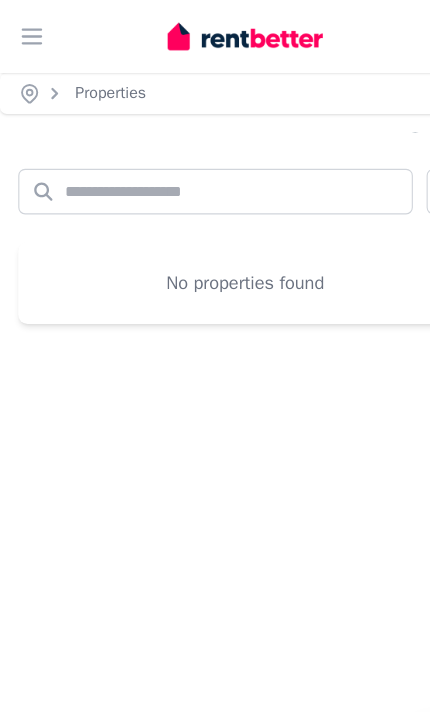 click 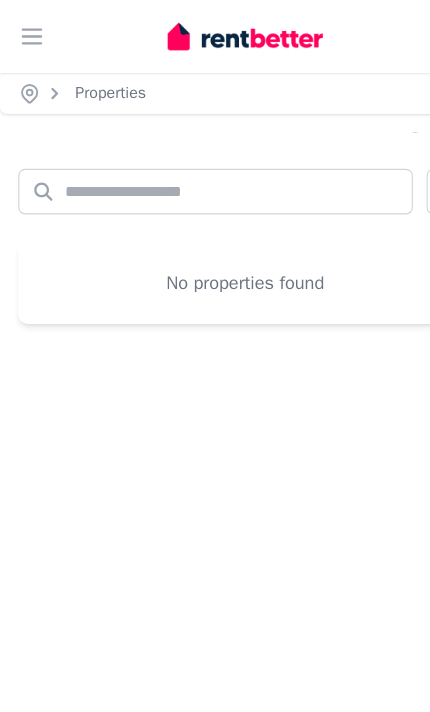 click 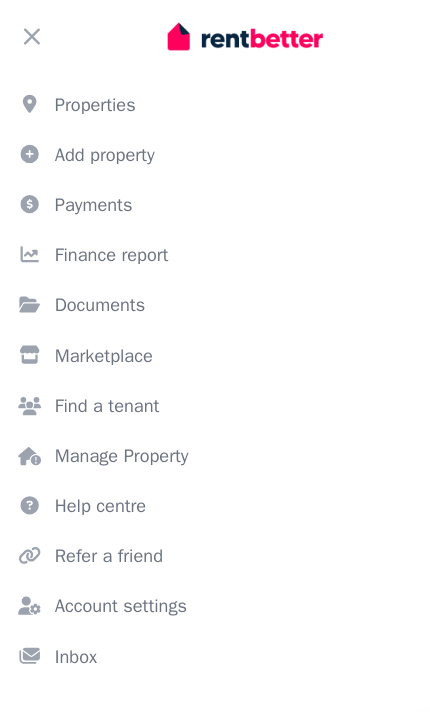 click on "Properties" at bounding box center [215, 92] 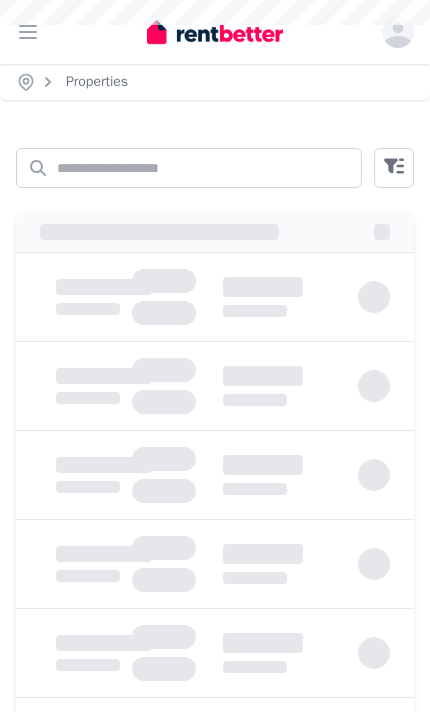 scroll, scrollTop: 0, scrollLeft: 0, axis: both 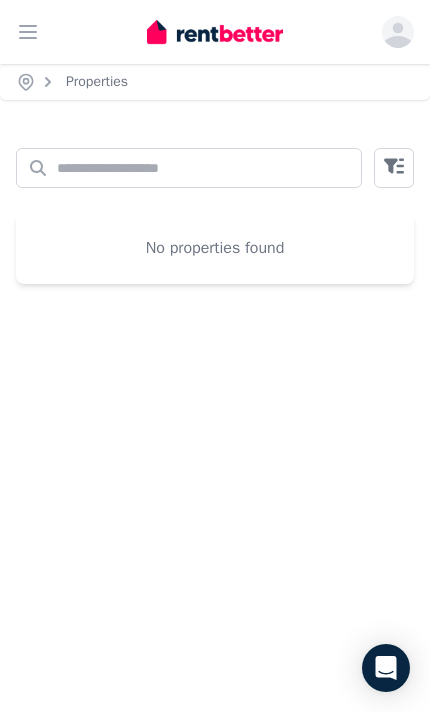 click 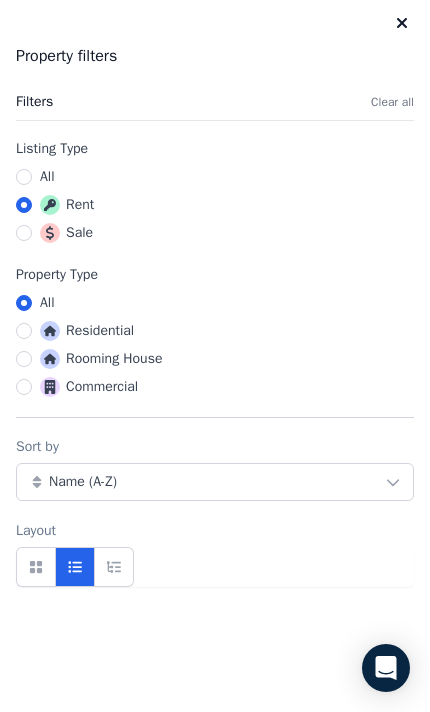 click on "All" at bounding box center (47, 177) 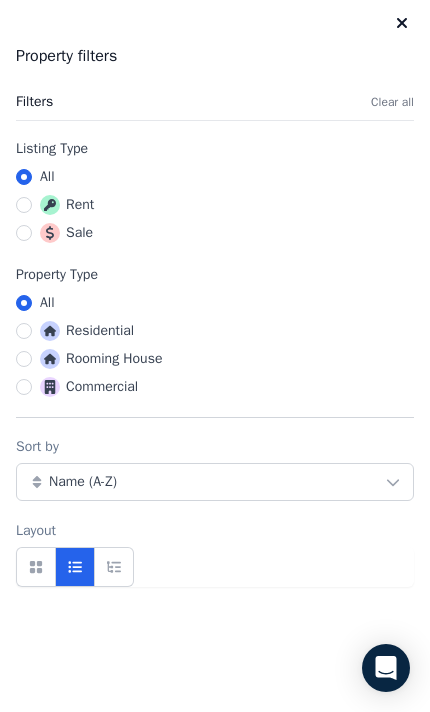 click at bounding box center [36, 567] 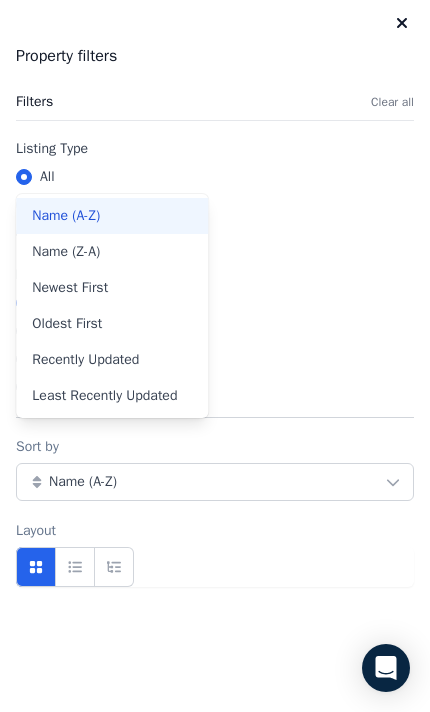 click on "Layout" at bounding box center [215, 554] 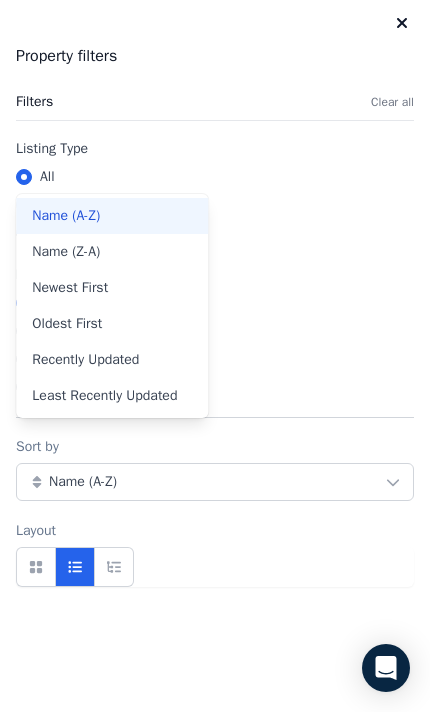 click on "Close panel" at bounding box center [402, 24] 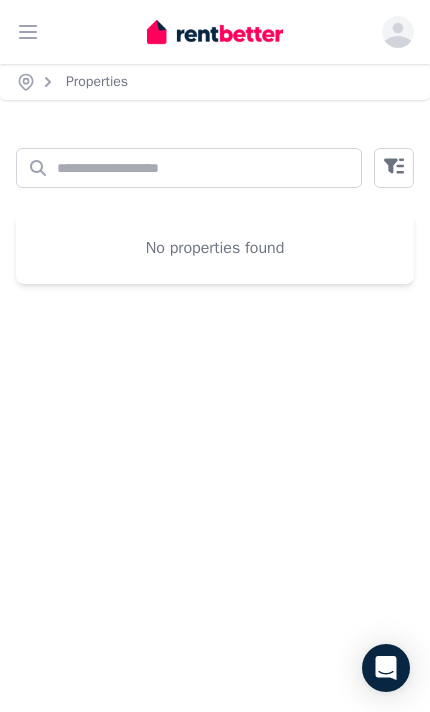click 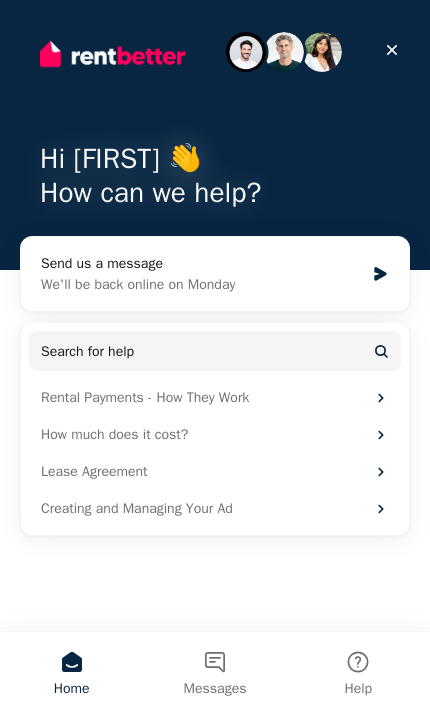 scroll, scrollTop: 0, scrollLeft: 0, axis: both 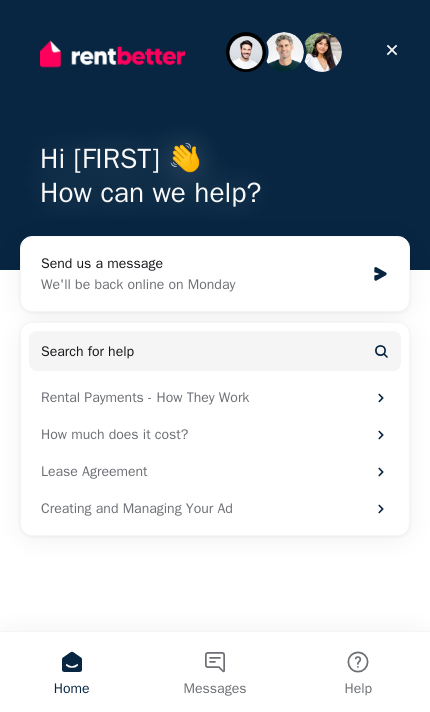 click on "Messages" at bounding box center [214, 672] 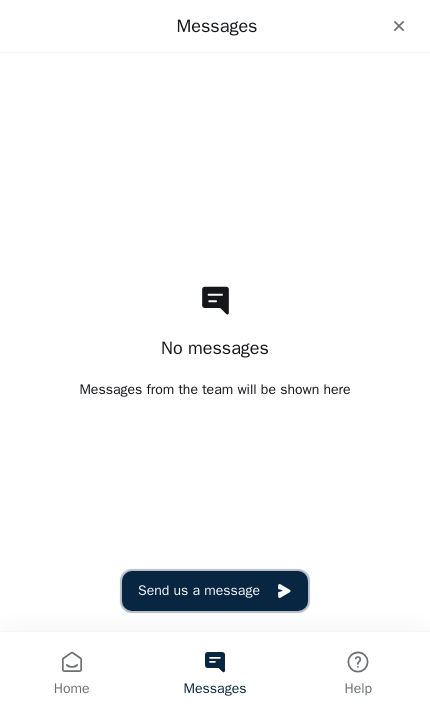click 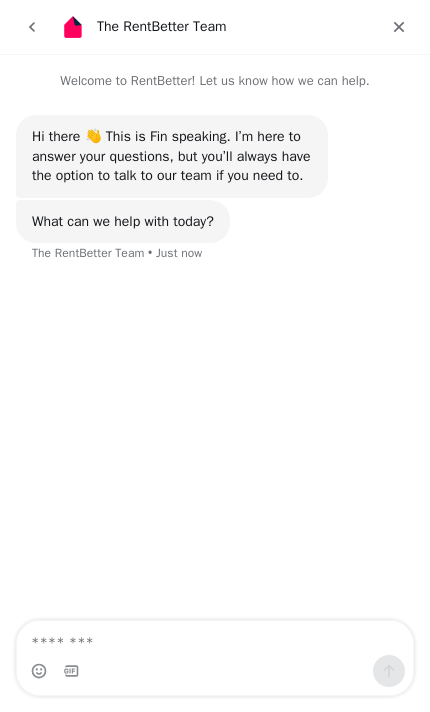 click at bounding box center (215, 638) 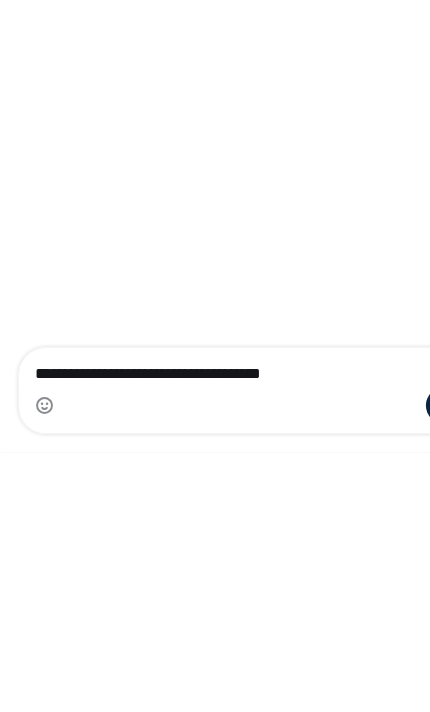 type on "**********" 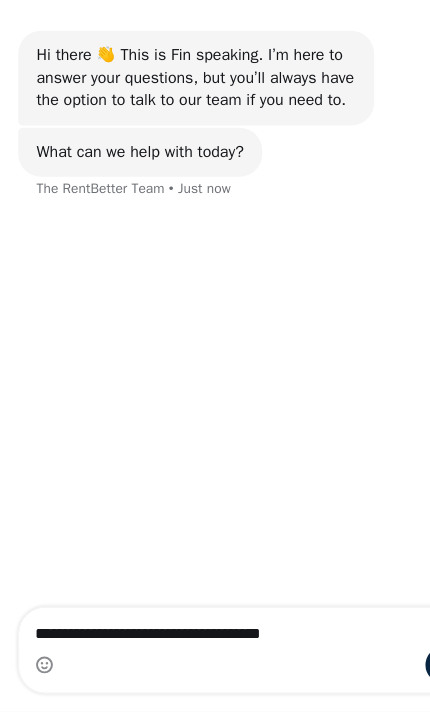 click at bounding box center [215, 571] 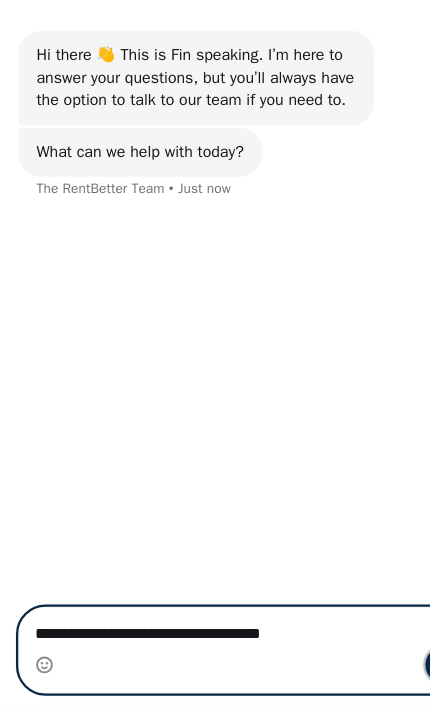 click at bounding box center [389, 571] 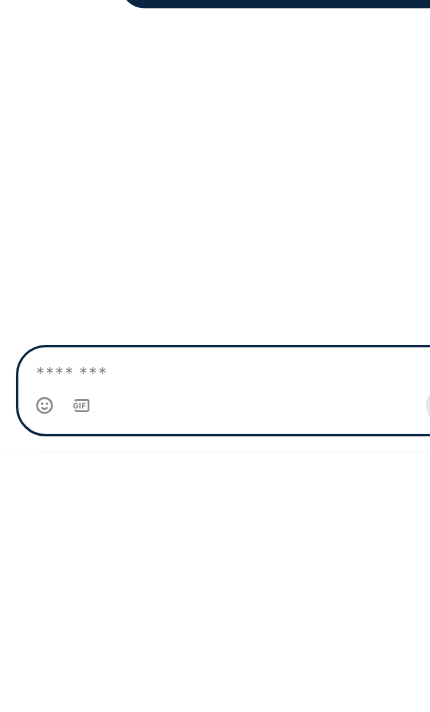 type on "*" 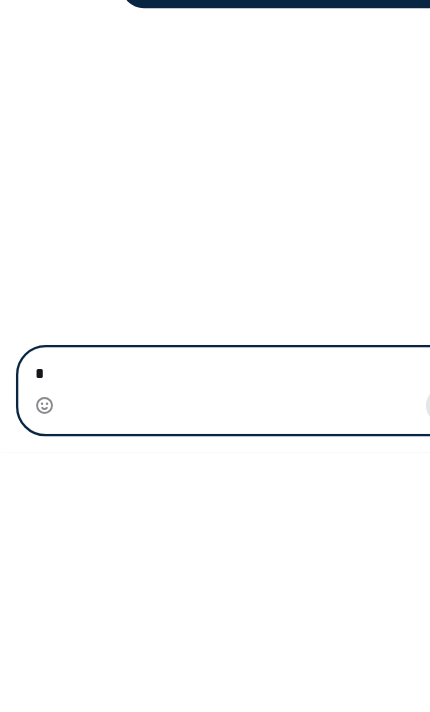 type 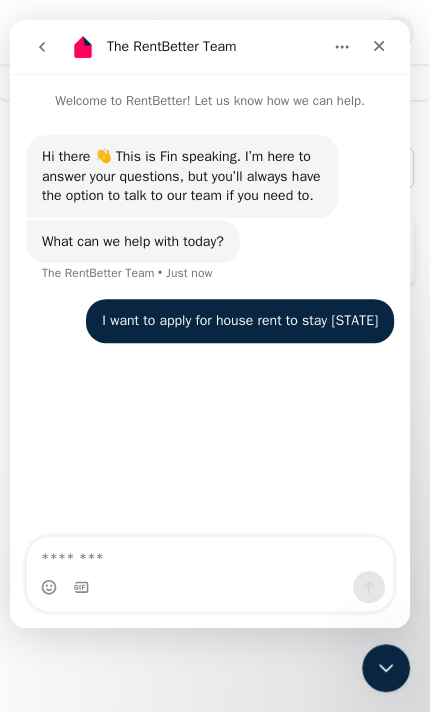 scroll, scrollTop: 0, scrollLeft: 0, axis: both 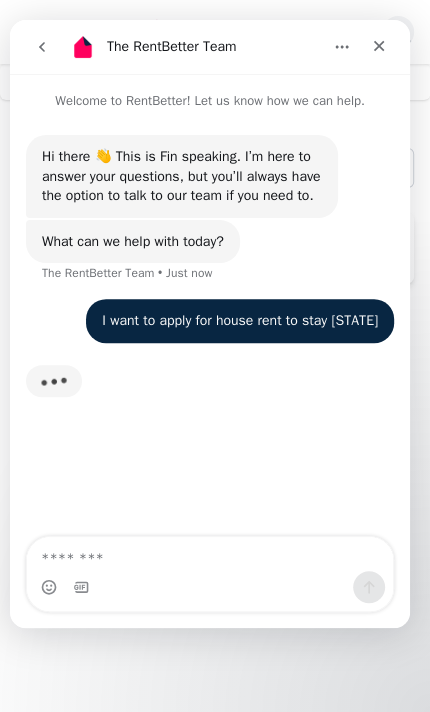 click 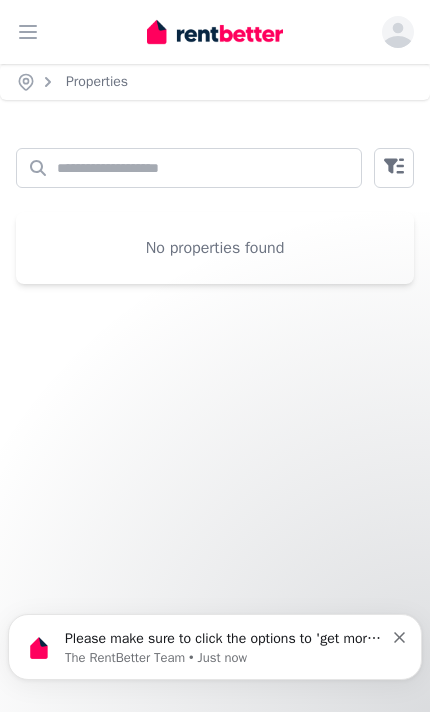 scroll, scrollTop: 0, scrollLeft: 0, axis: both 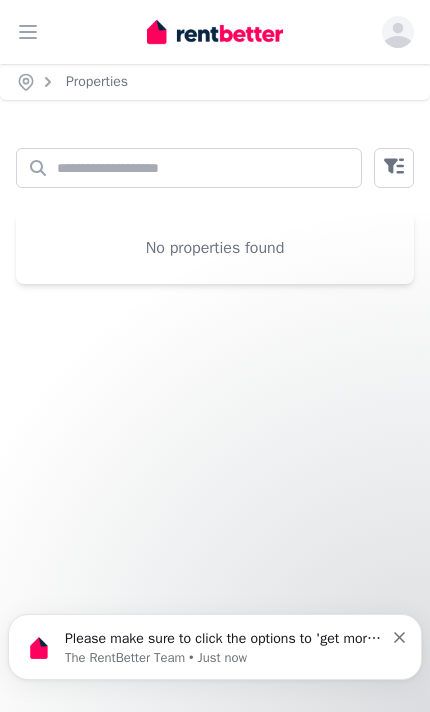 click on "Please make sure to click the options to 'get more help' if we haven't answered your question. The RentBetter Team • Just now" at bounding box center [215, 647] 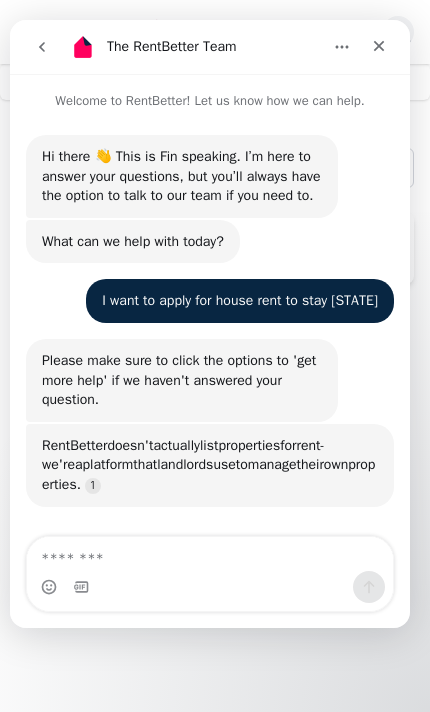 scroll, scrollTop: 9, scrollLeft: 0, axis: vertical 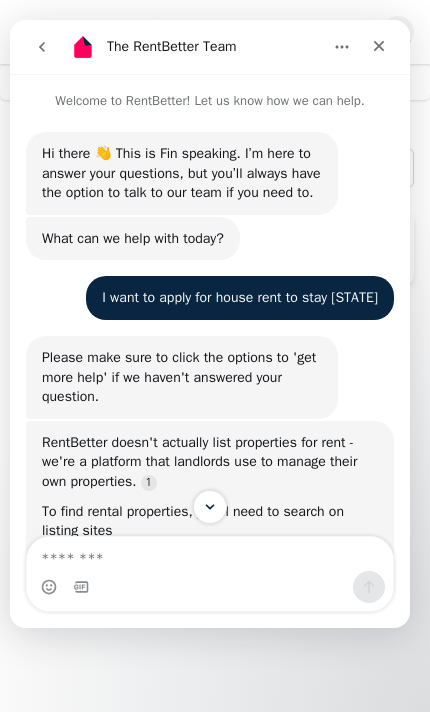 click at bounding box center (379, 46) 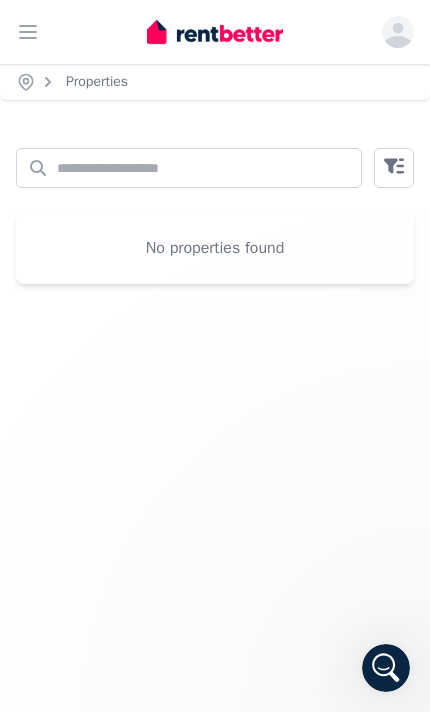 scroll, scrollTop: 0, scrollLeft: 0, axis: both 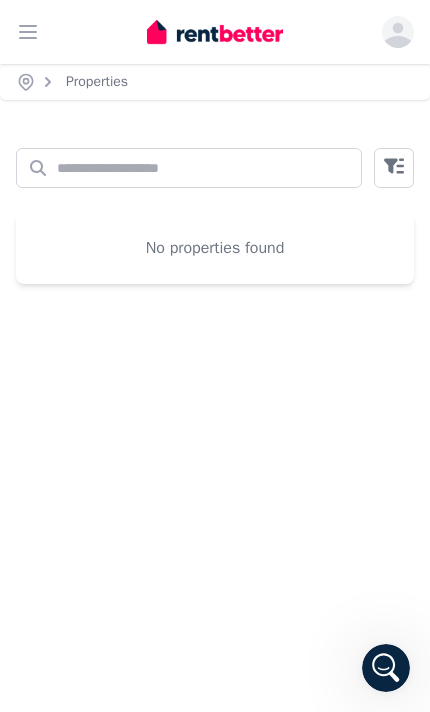 click 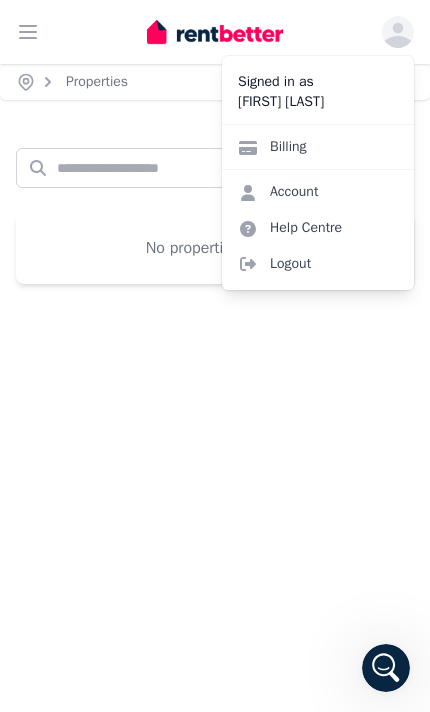 click on "Billing" at bounding box center [318, 146] 